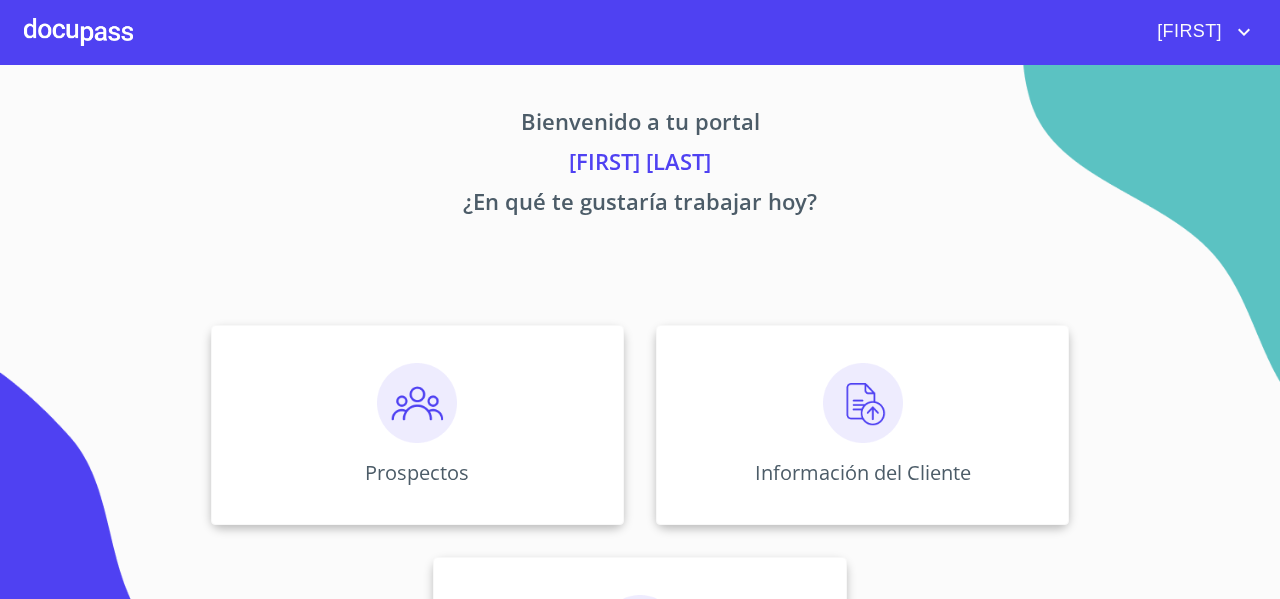 scroll, scrollTop: 0, scrollLeft: 0, axis: both 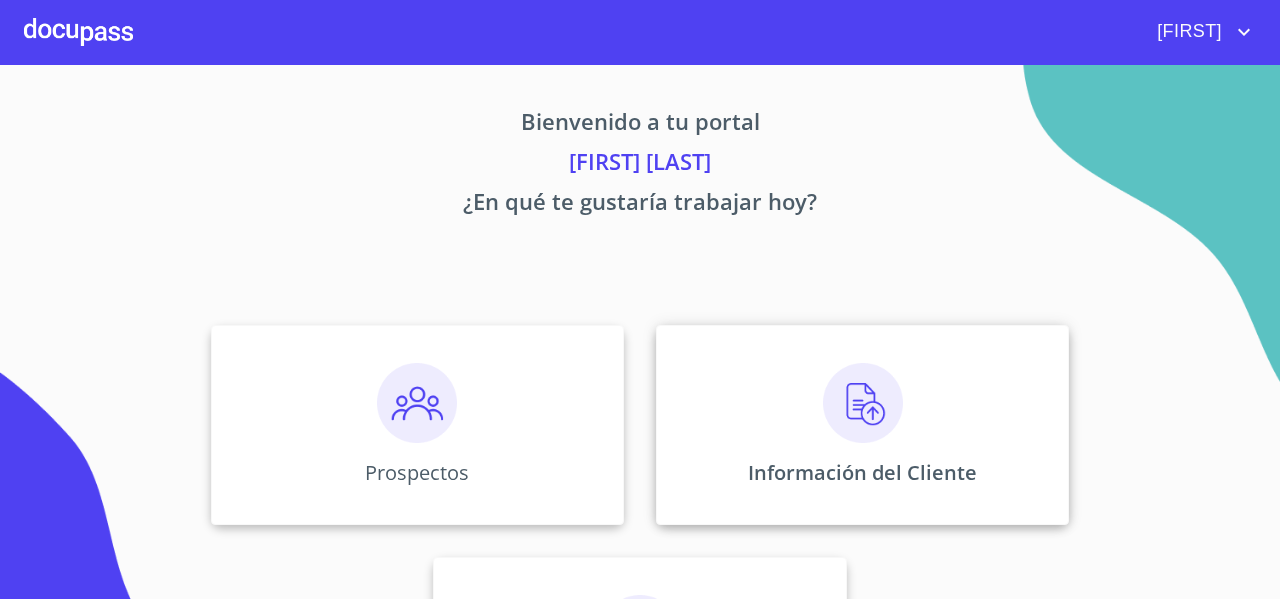 click on "Información del Cliente" at bounding box center (417, 425) 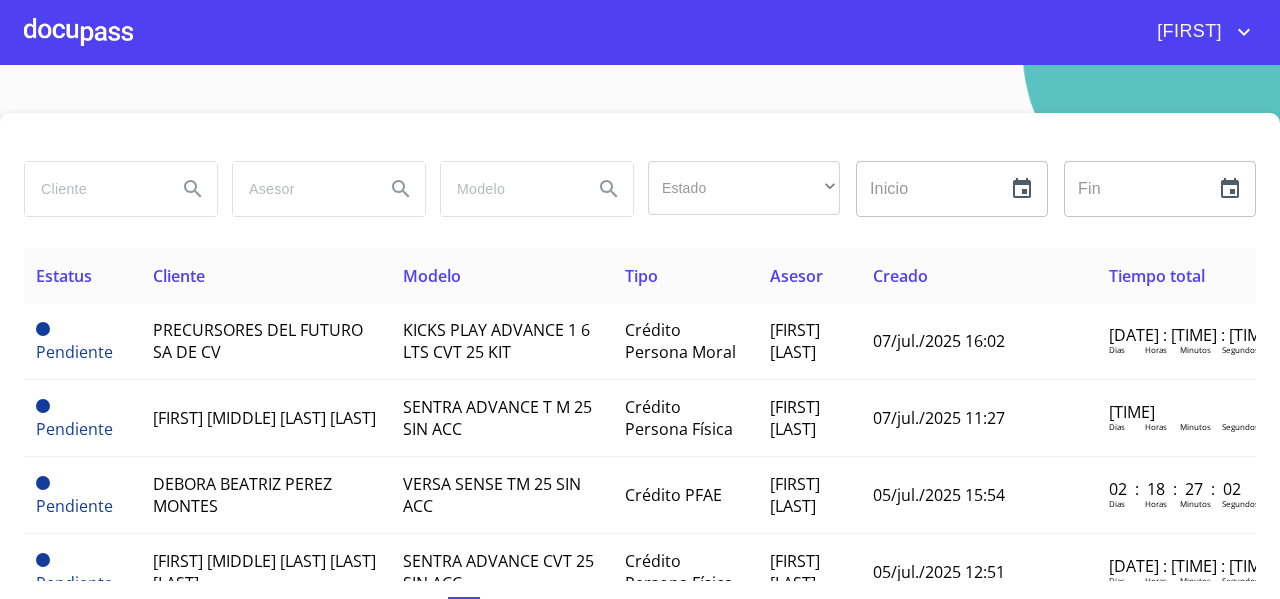 click at bounding box center (78, 32) 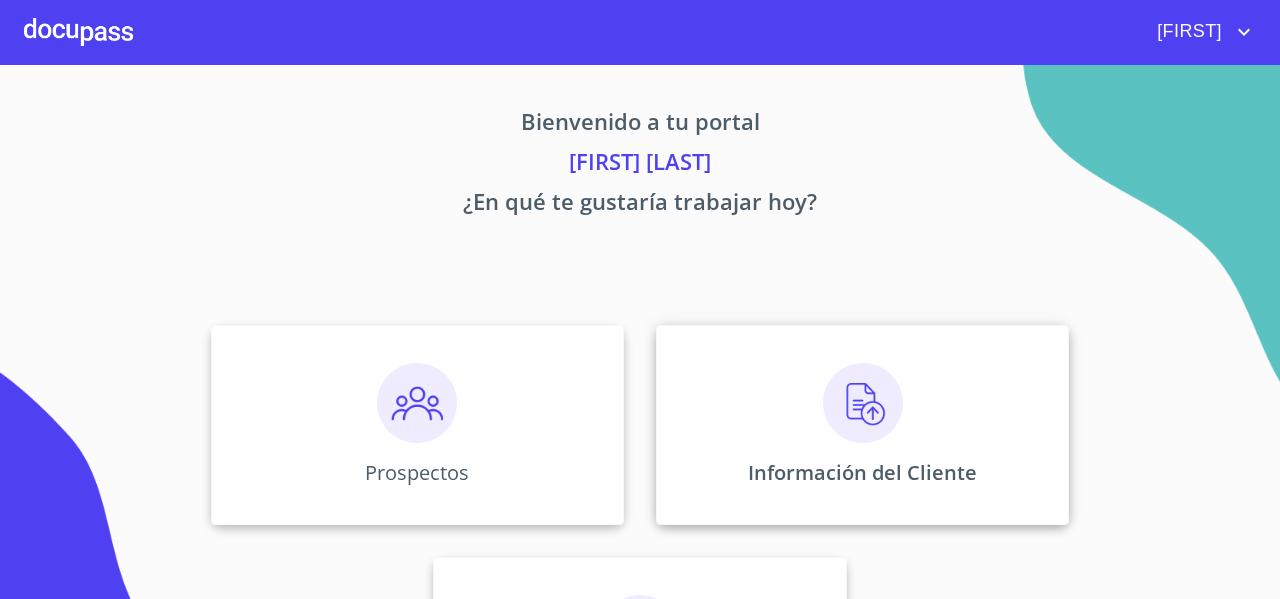 click on "Información del Cliente" at bounding box center [417, 425] 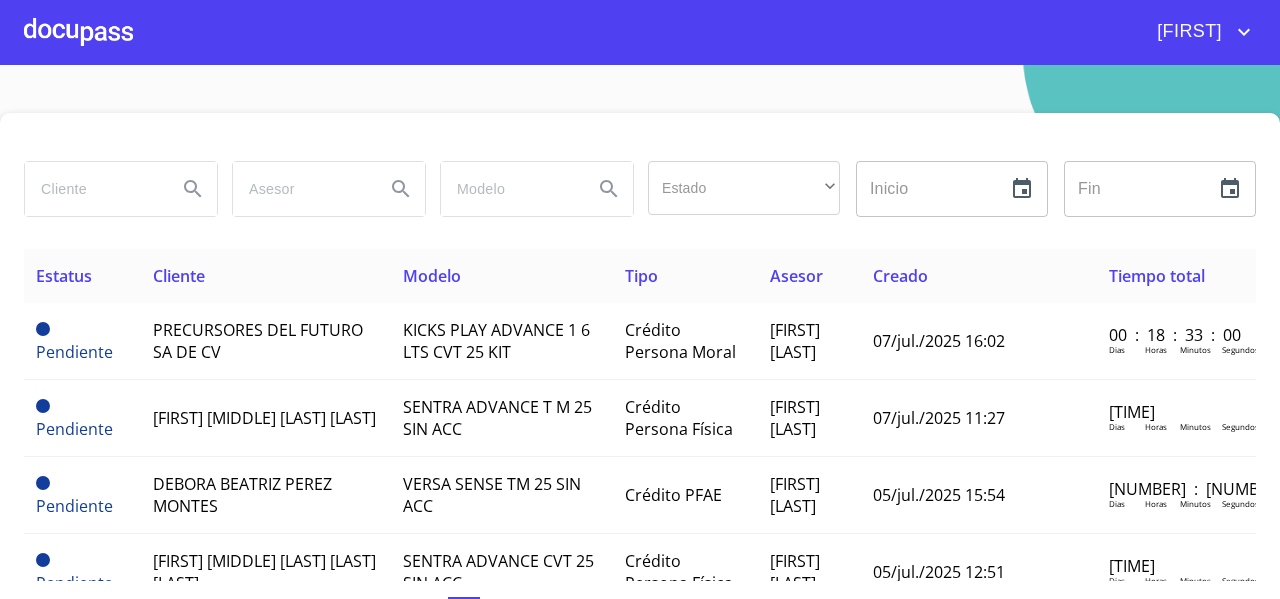 click at bounding box center (93, 189) 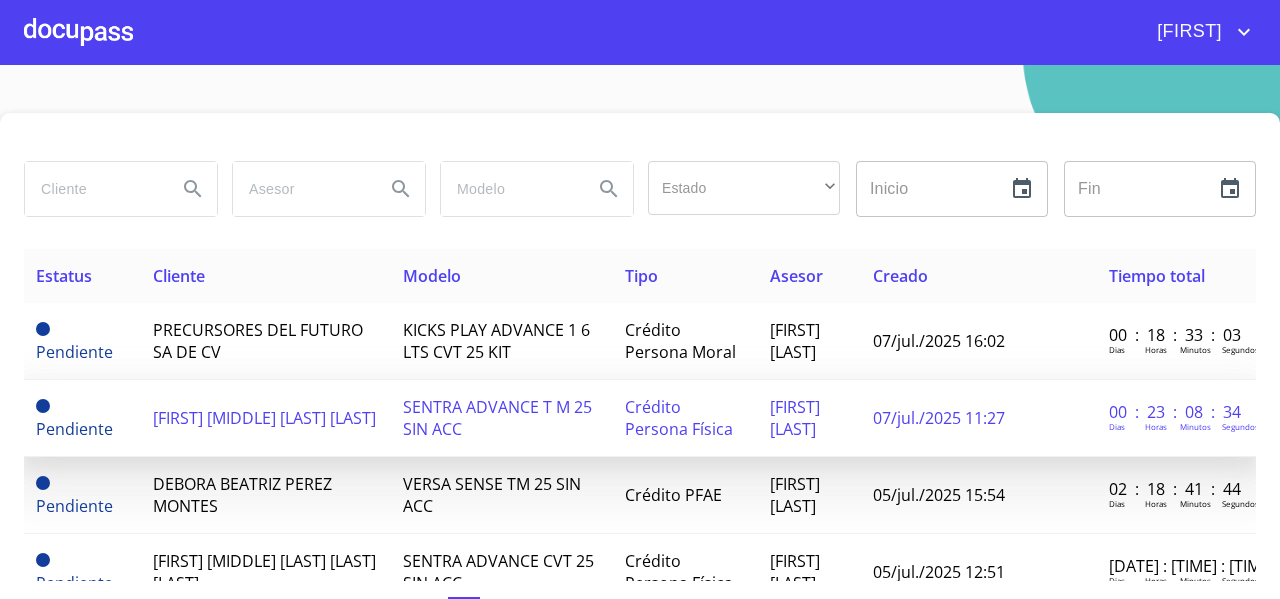 click on "[FIRST] [MIDDLE] [LAST] [LAST]" at bounding box center (266, 341) 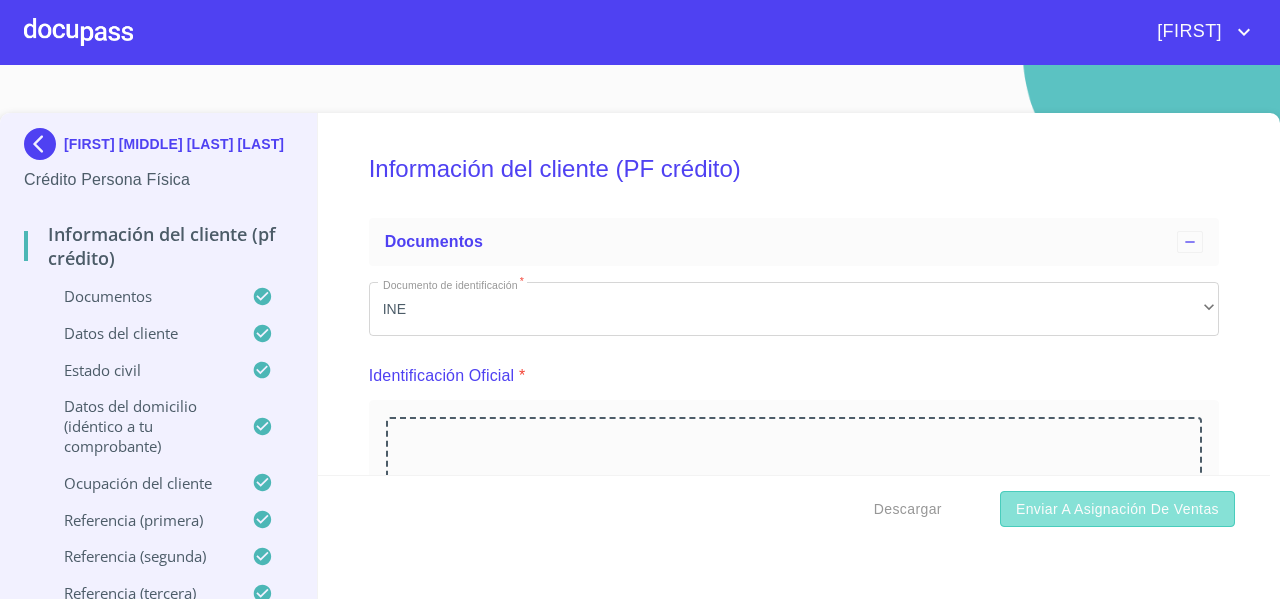 click on "Enviar a Asignación de Ventas" at bounding box center [1117, 509] 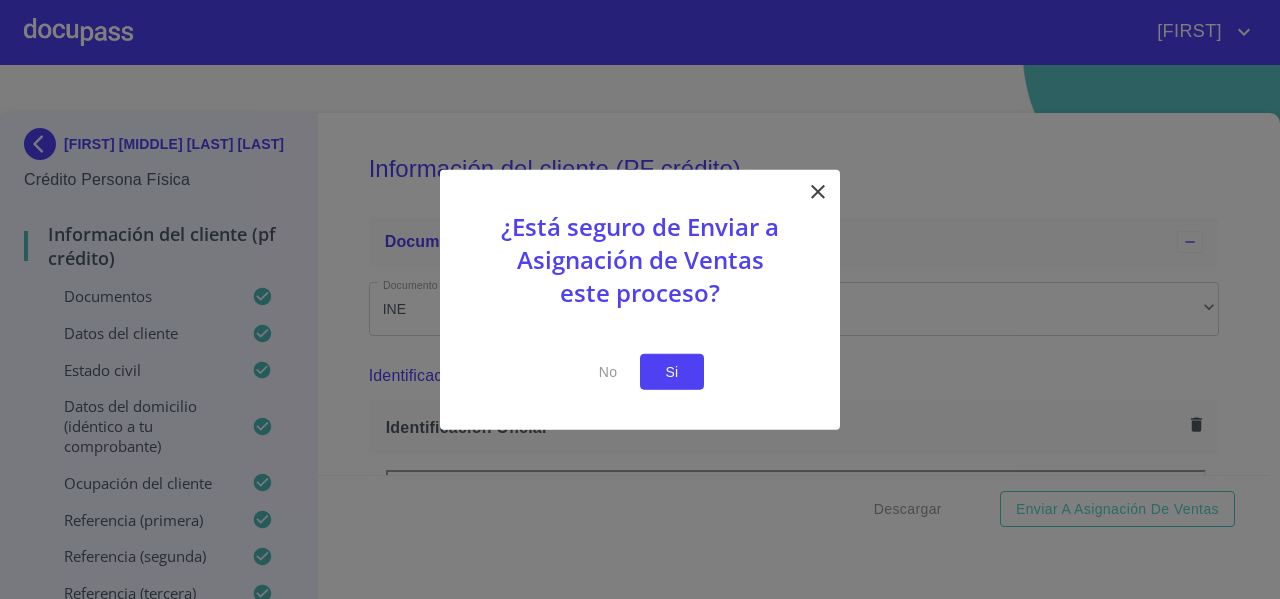 click on "Si" at bounding box center (672, 371) 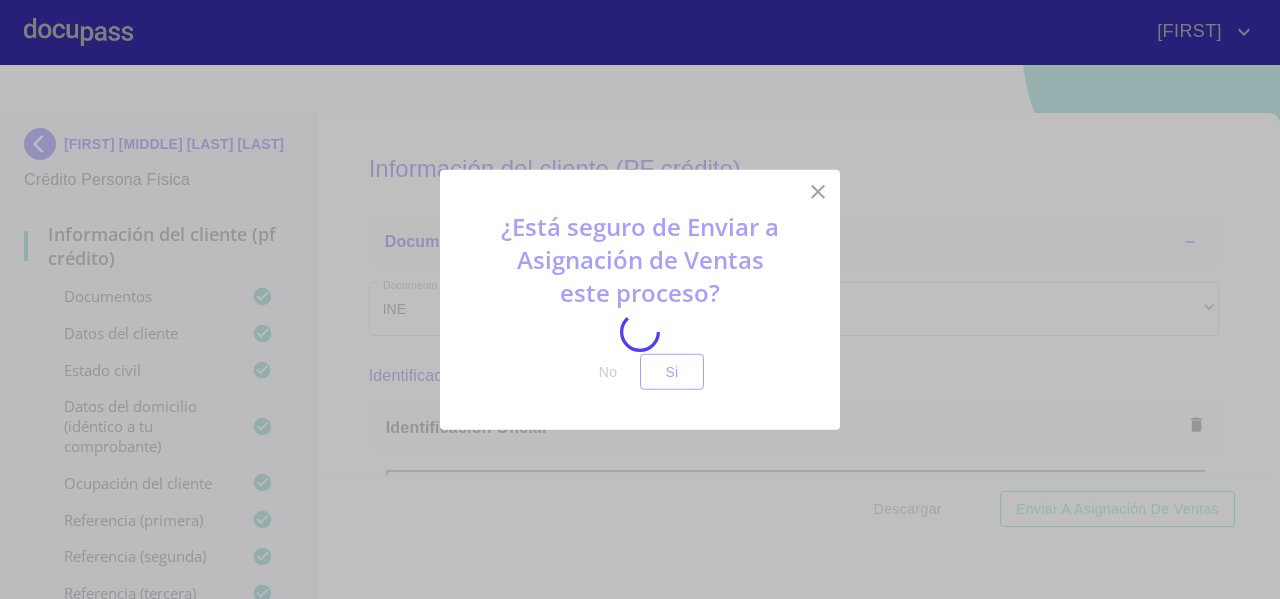 scroll, scrollTop: 0, scrollLeft: 0, axis: both 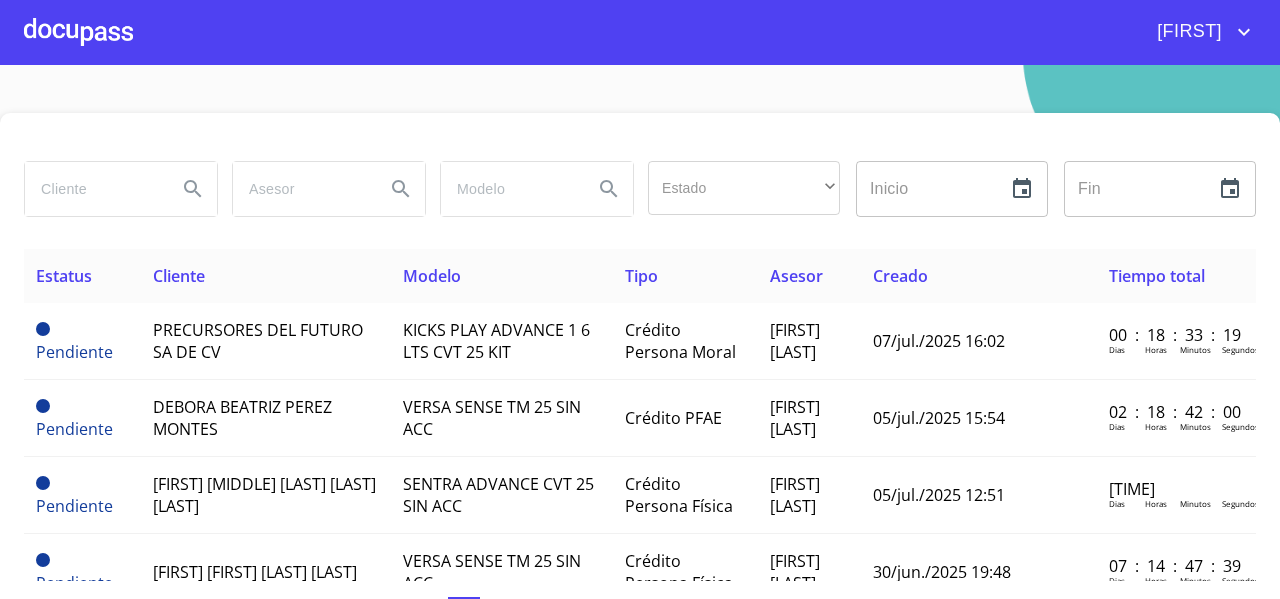click at bounding box center [93, 189] 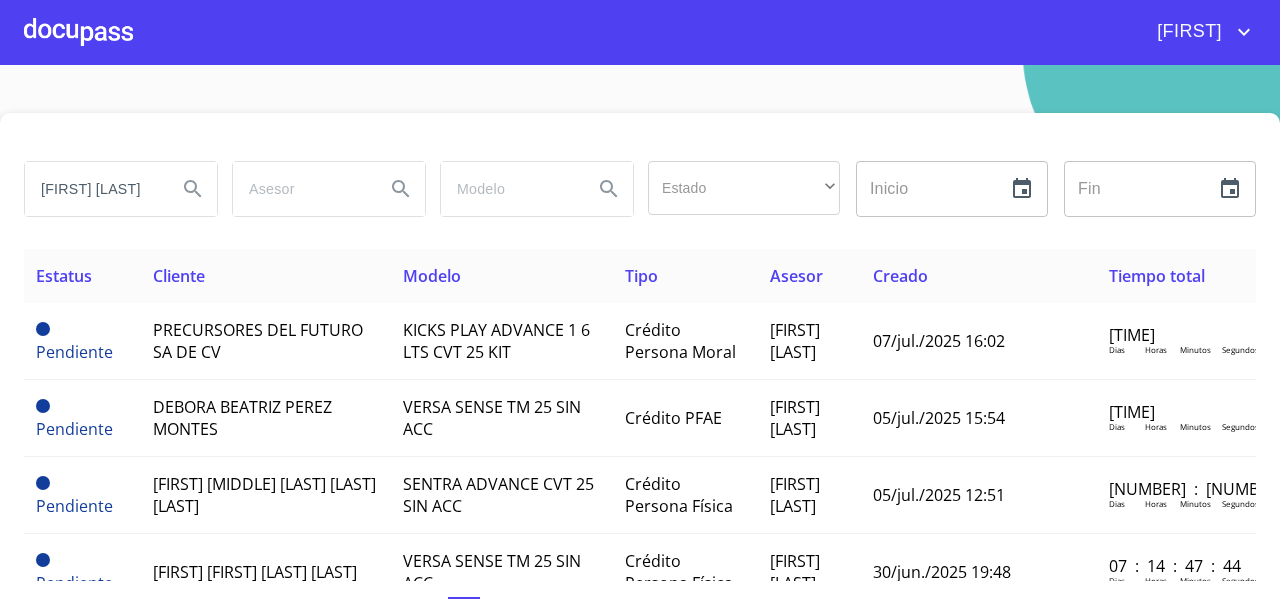 type on "[FIRST] [LAST]" 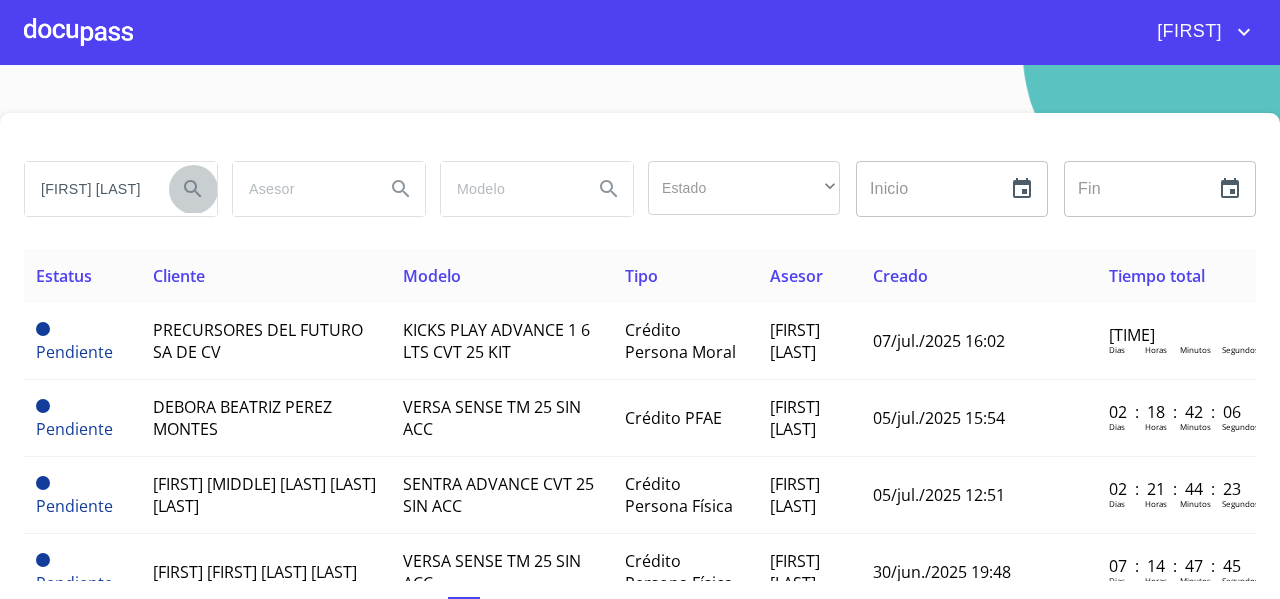 click at bounding box center (193, 189) 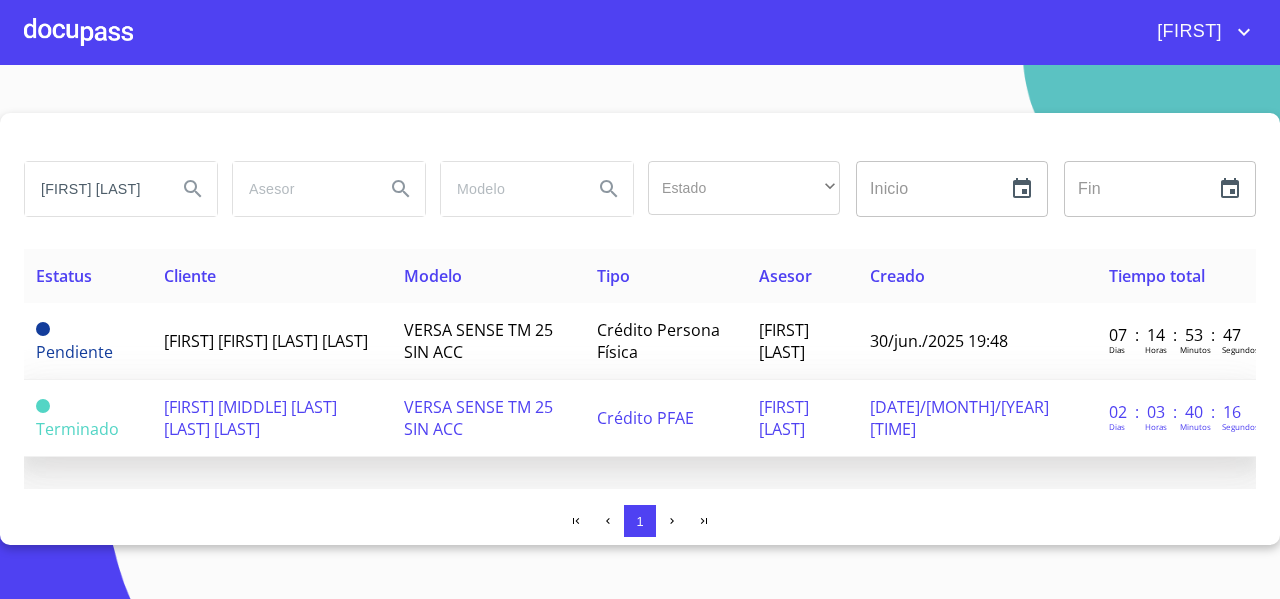 click on "VERSA SENSE TM 25 SIN ACC" at bounding box center [74, 341] 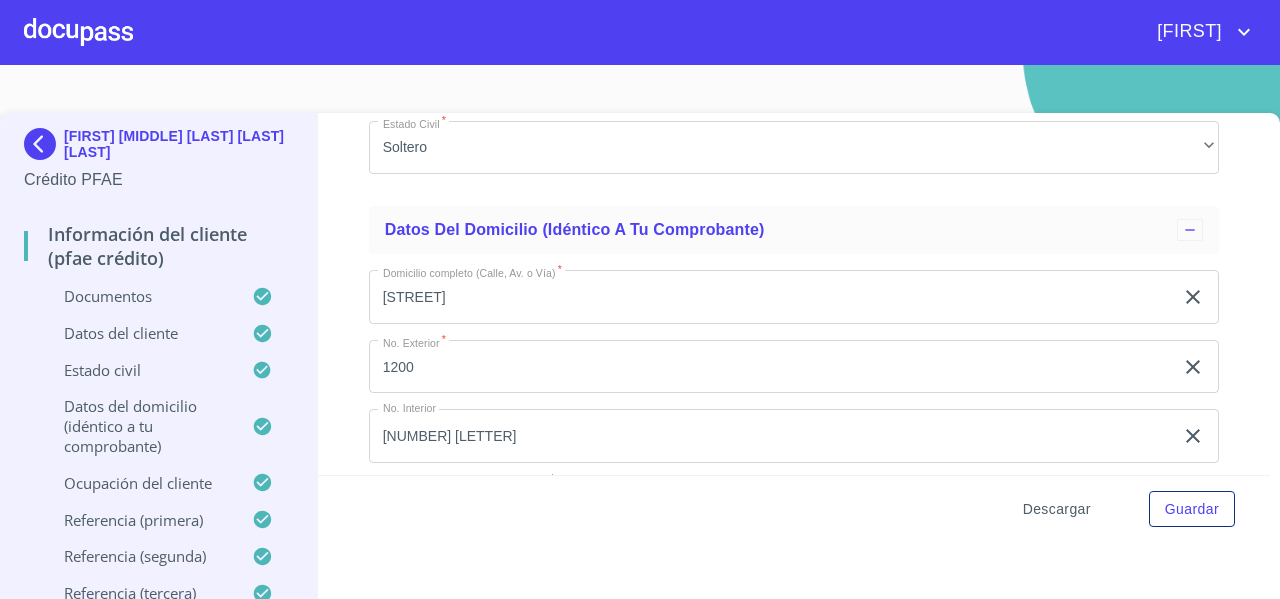 click on "Descargar" at bounding box center [1057, 509] 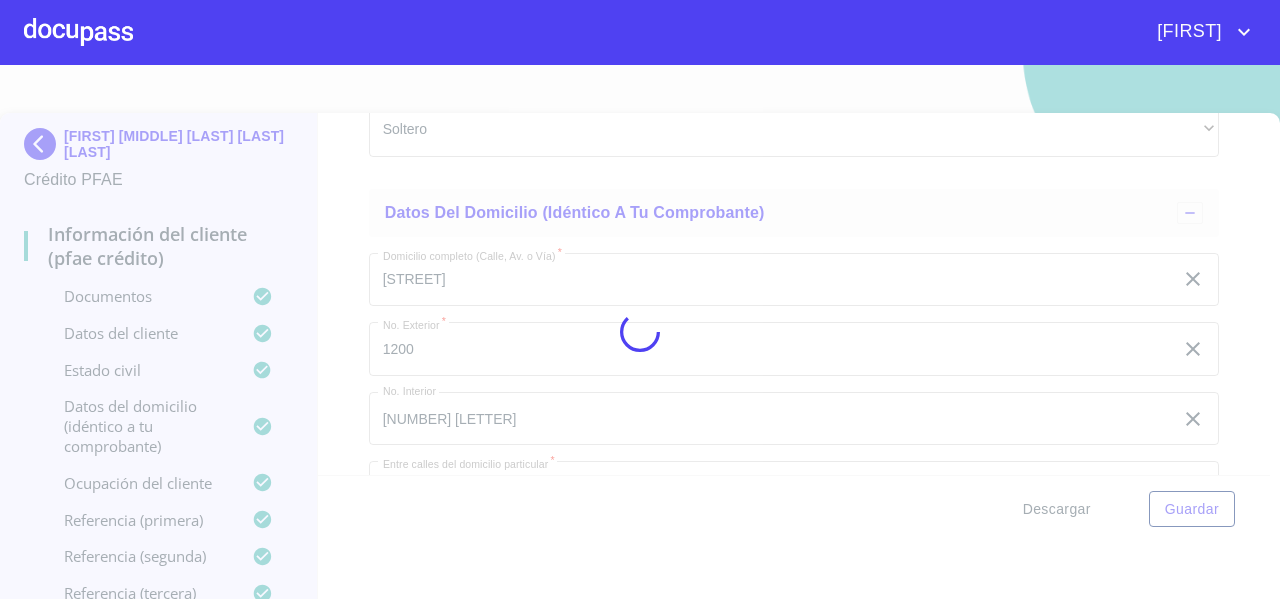 scroll, scrollTop: 7295, scrollLeft: 0, axis: vertical 